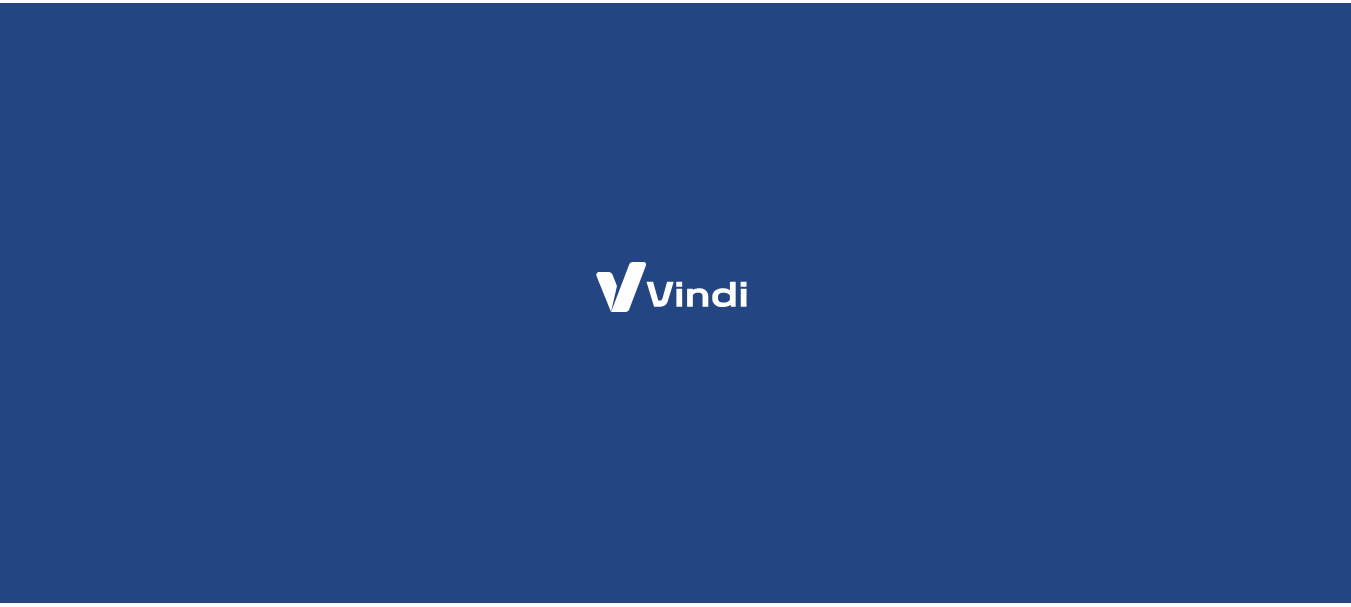 scroll, scrollTop: 0, scrollLeft: 0, axis: both 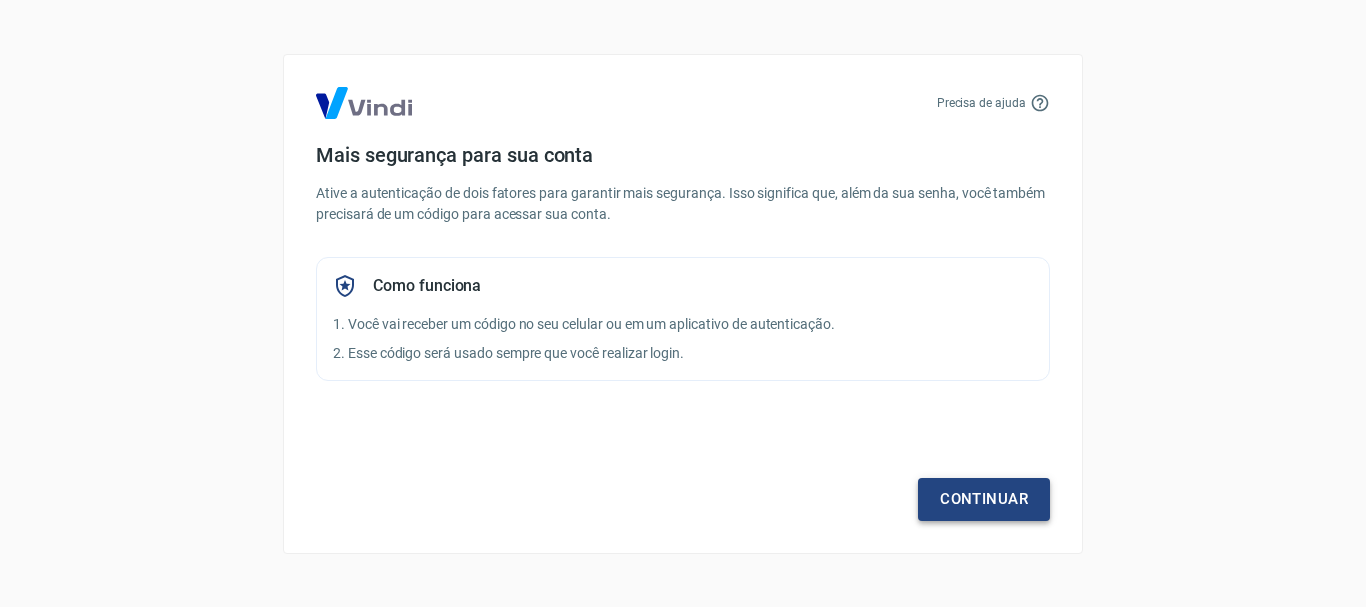 click on "Continuar" at bounding box center [984, 499] 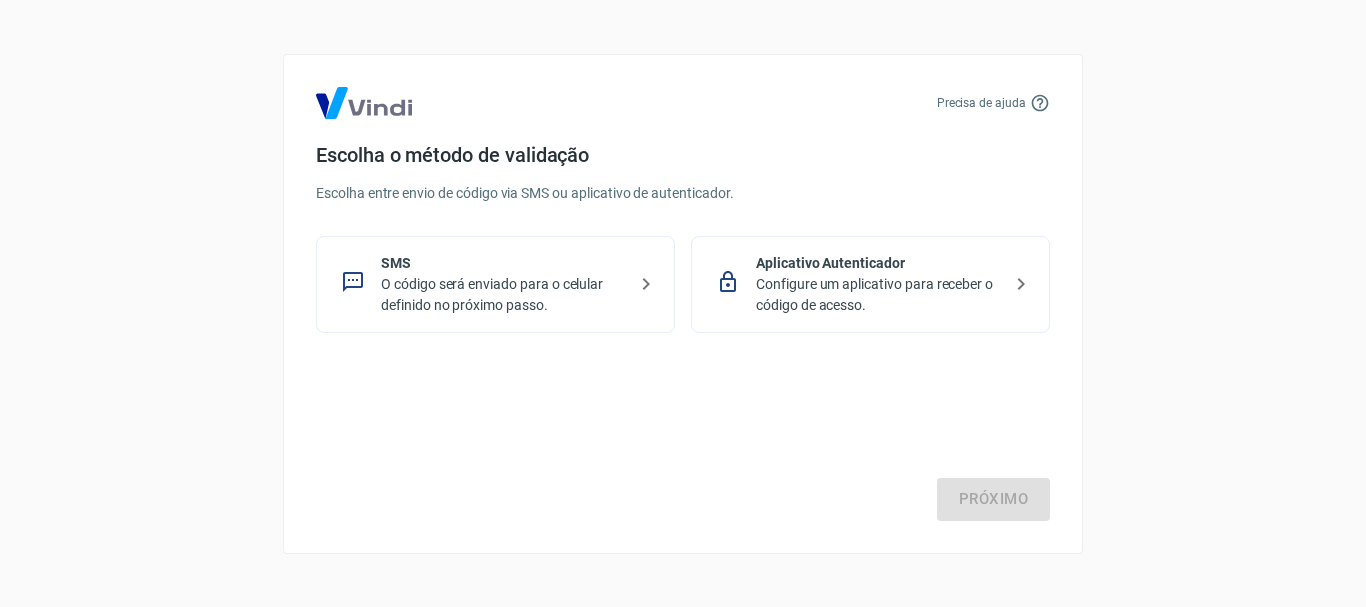 click on "O código será enviado para o celular definido no próximo passo." at bounding box center (503, 295) 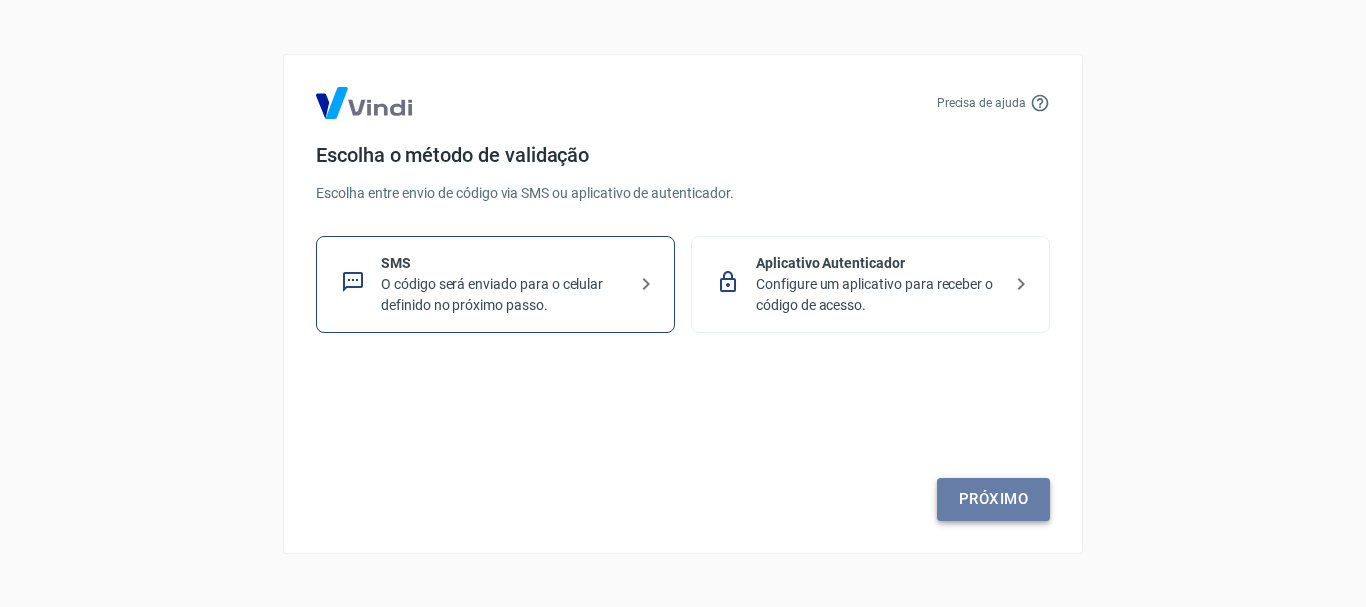 click on "Próximo" at bounding box center (993, 499) 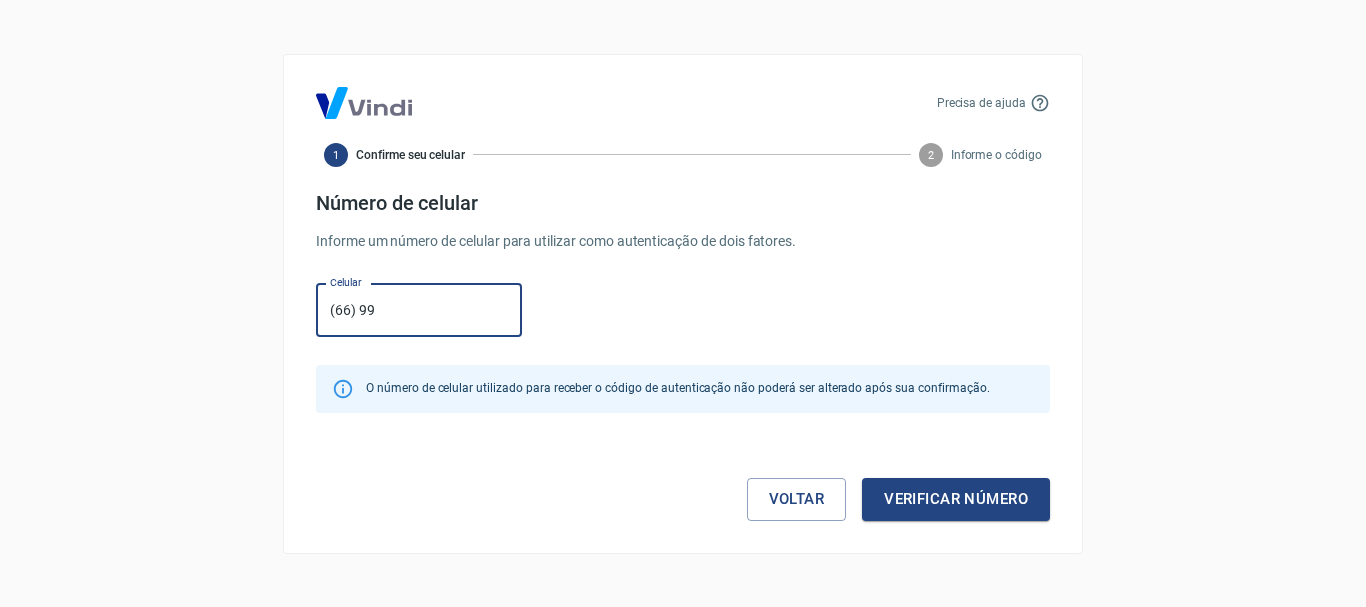 type on "(555) 555-5555" 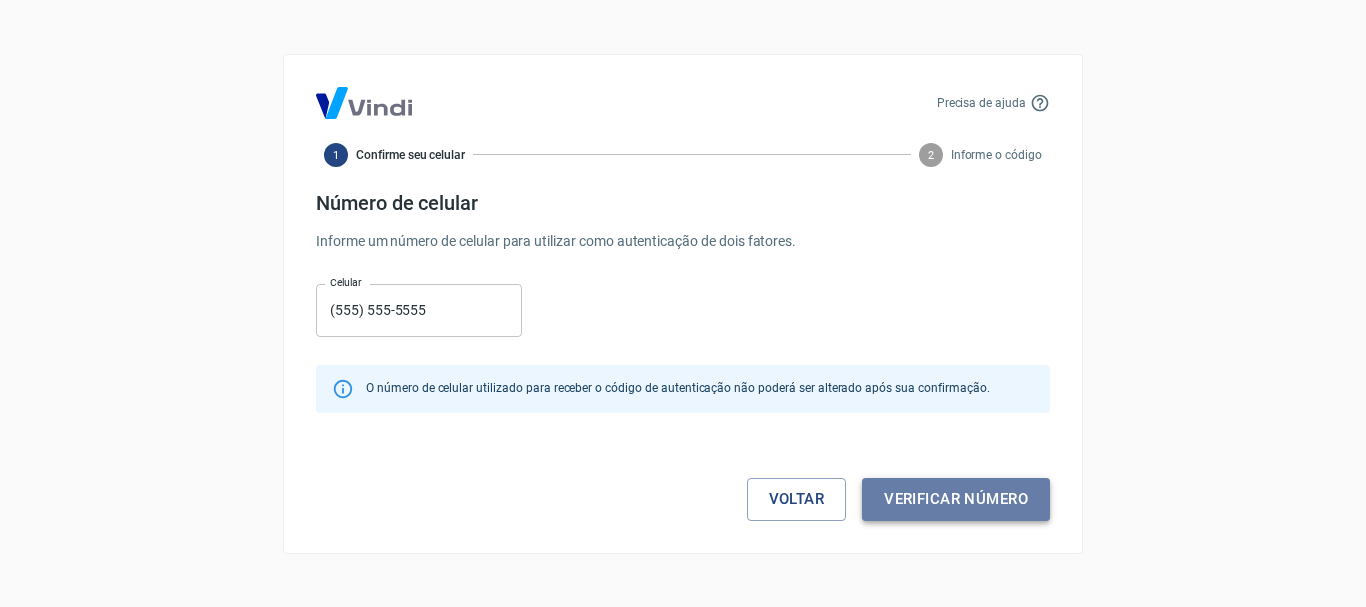 click on "Verificar número" at bounding box center (956, 499) 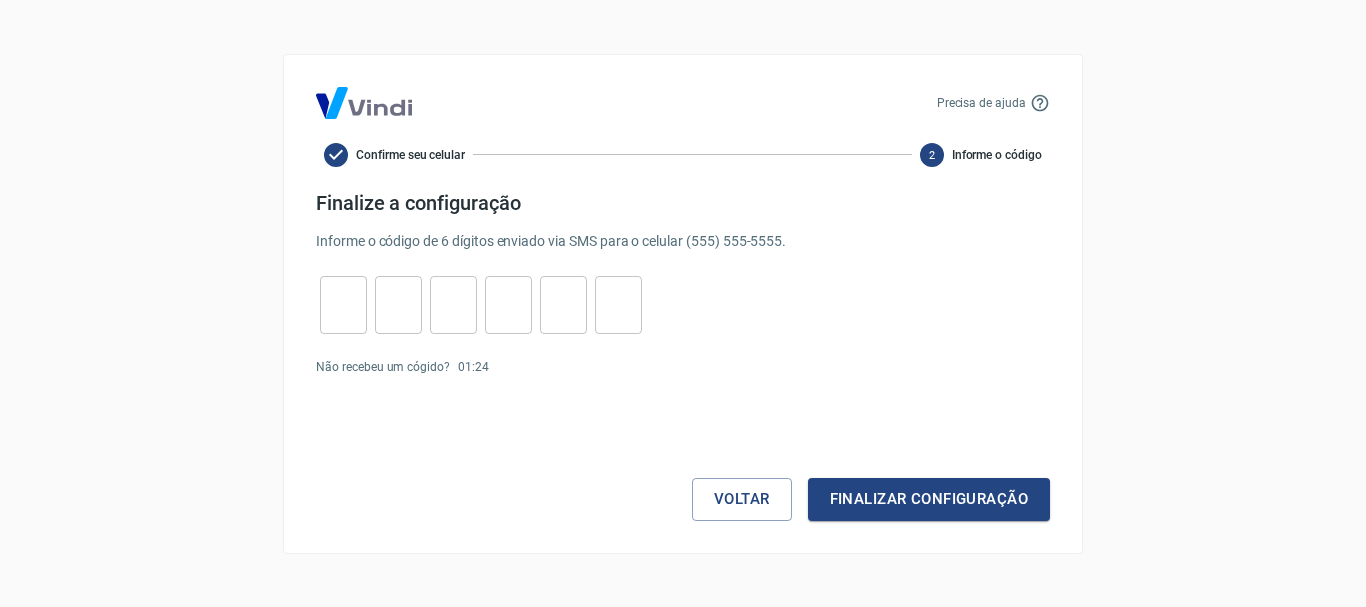 click on "​ ​ ​ ​ ​ ​" at bounding box center [481, 305] 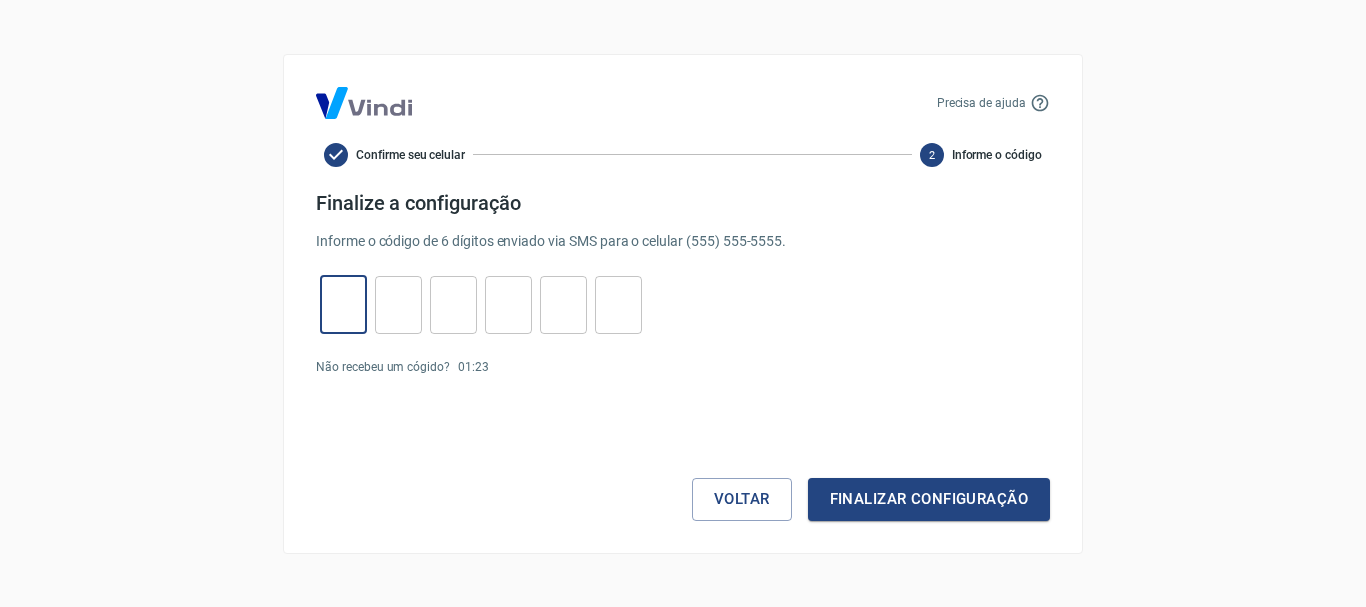 type on "7" 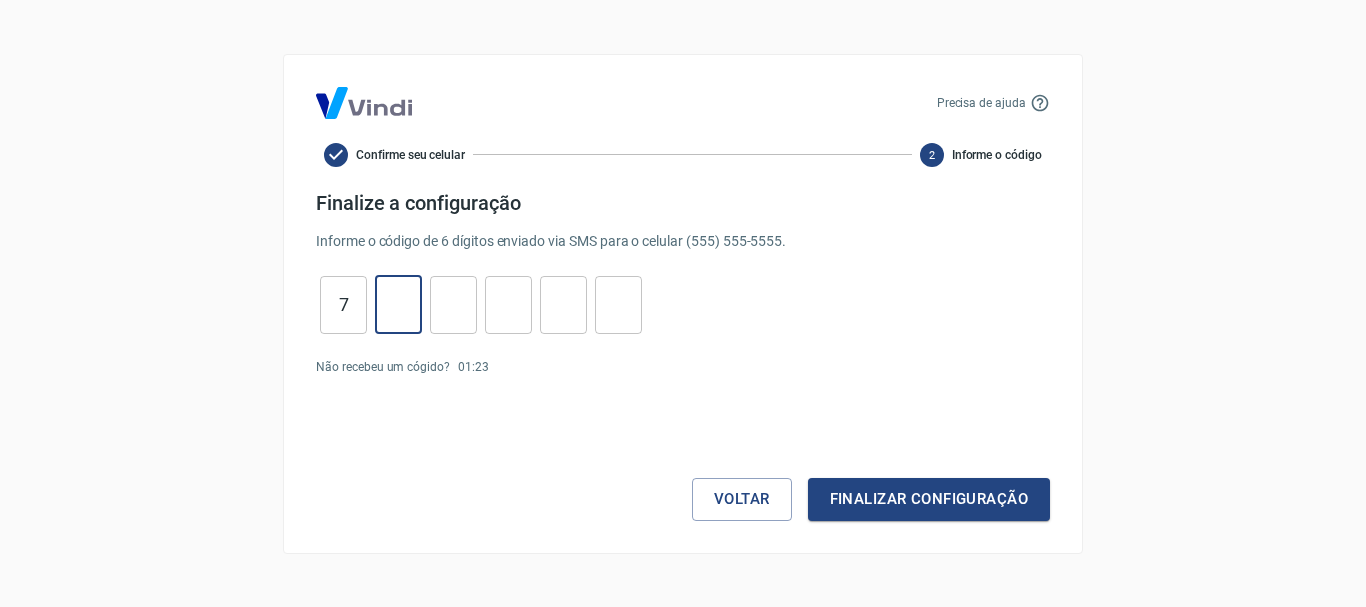 type on "2" 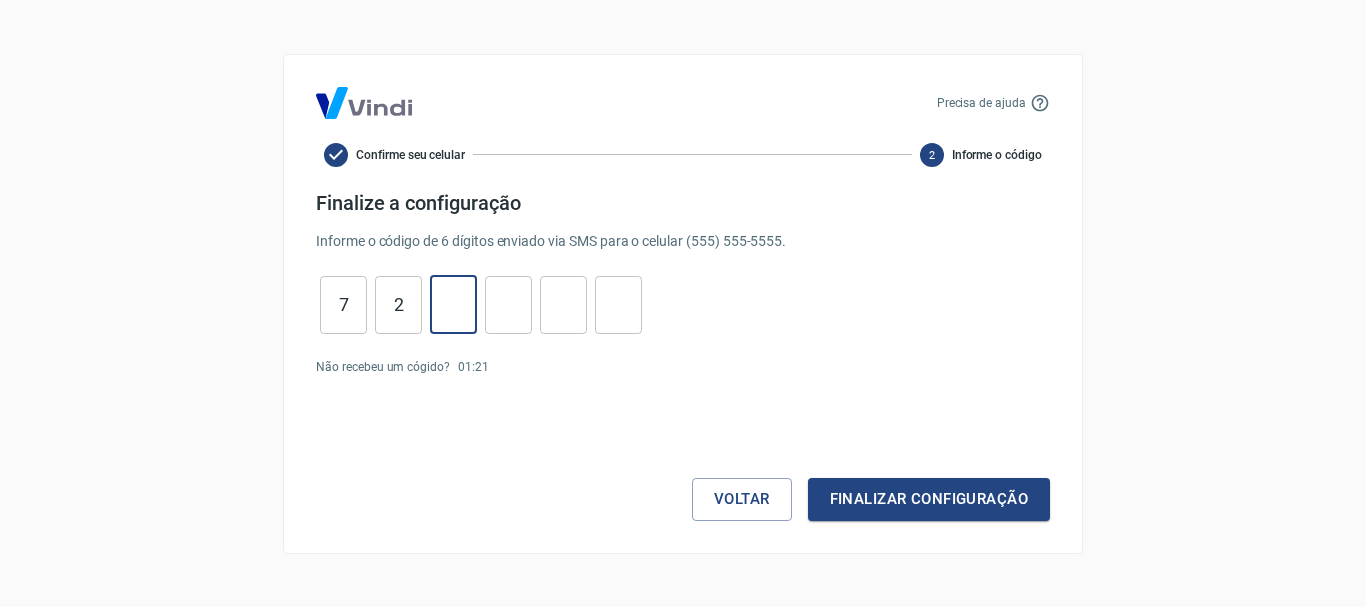 type on "9" 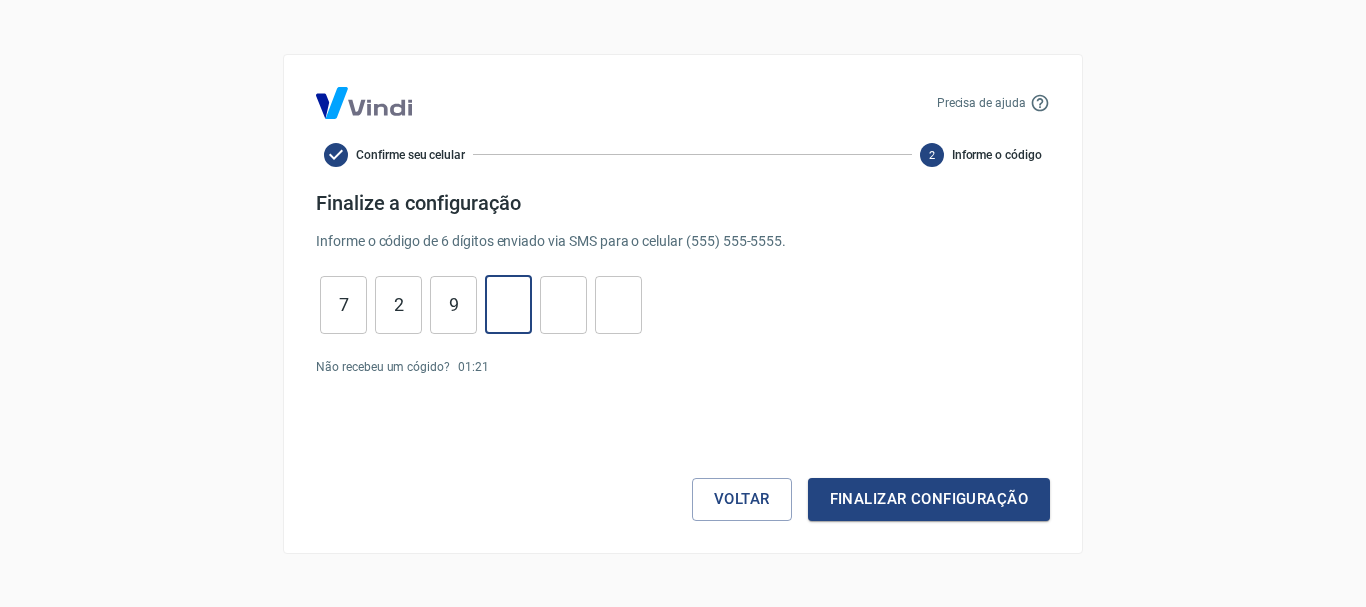 type on "1" 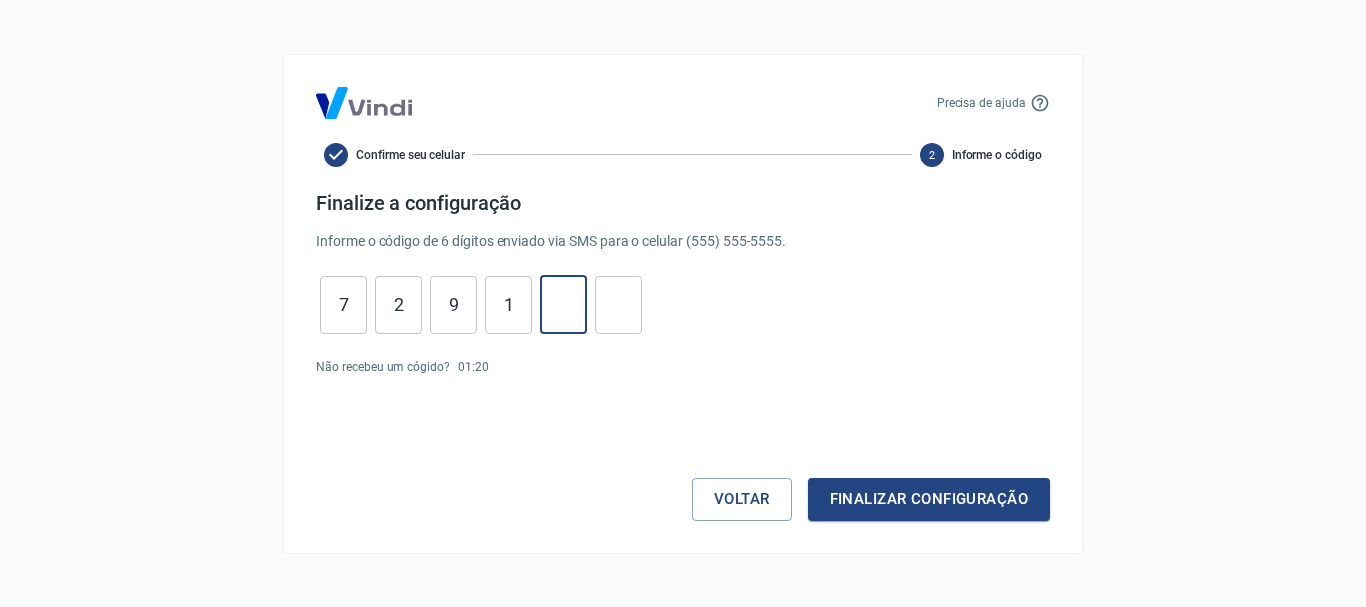 type on "9" 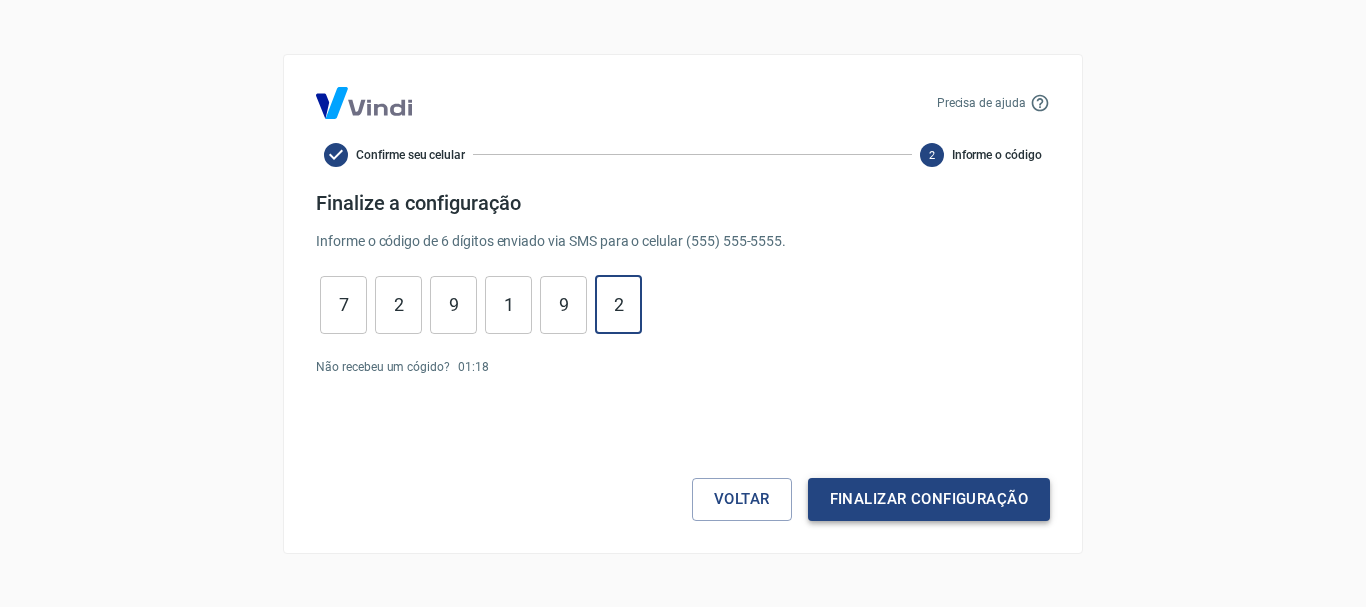 type on "2" 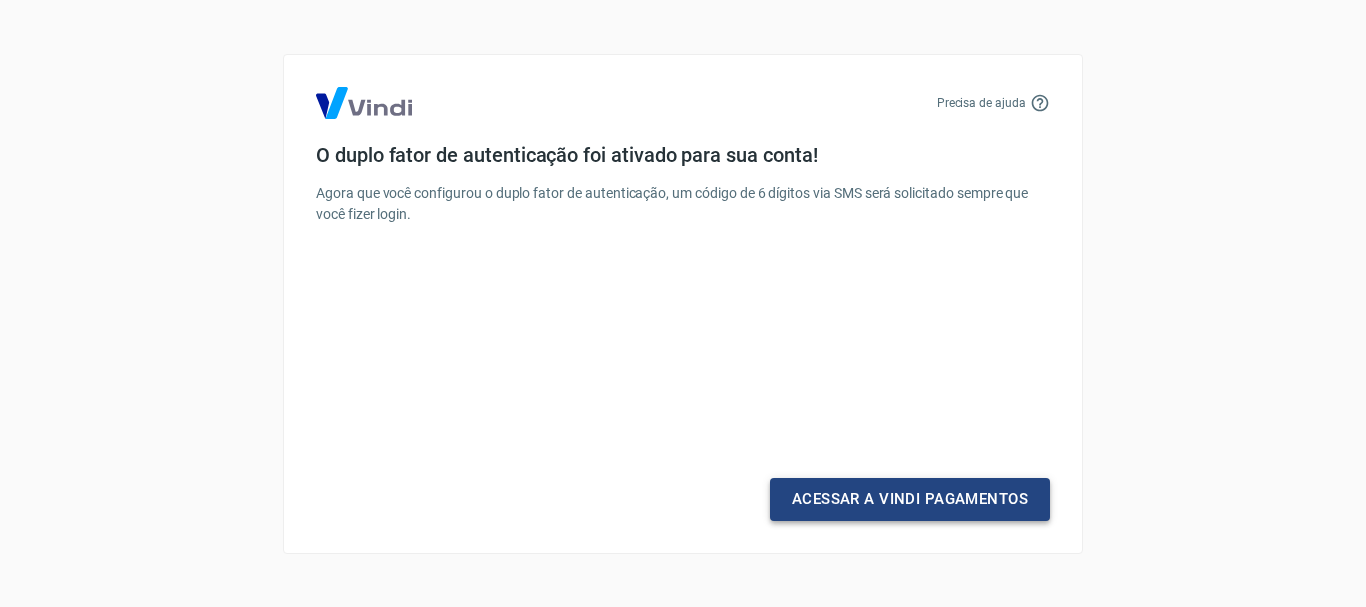 click on "Acessar a Vindi Pagamentos" at bounding box center (910, 499) 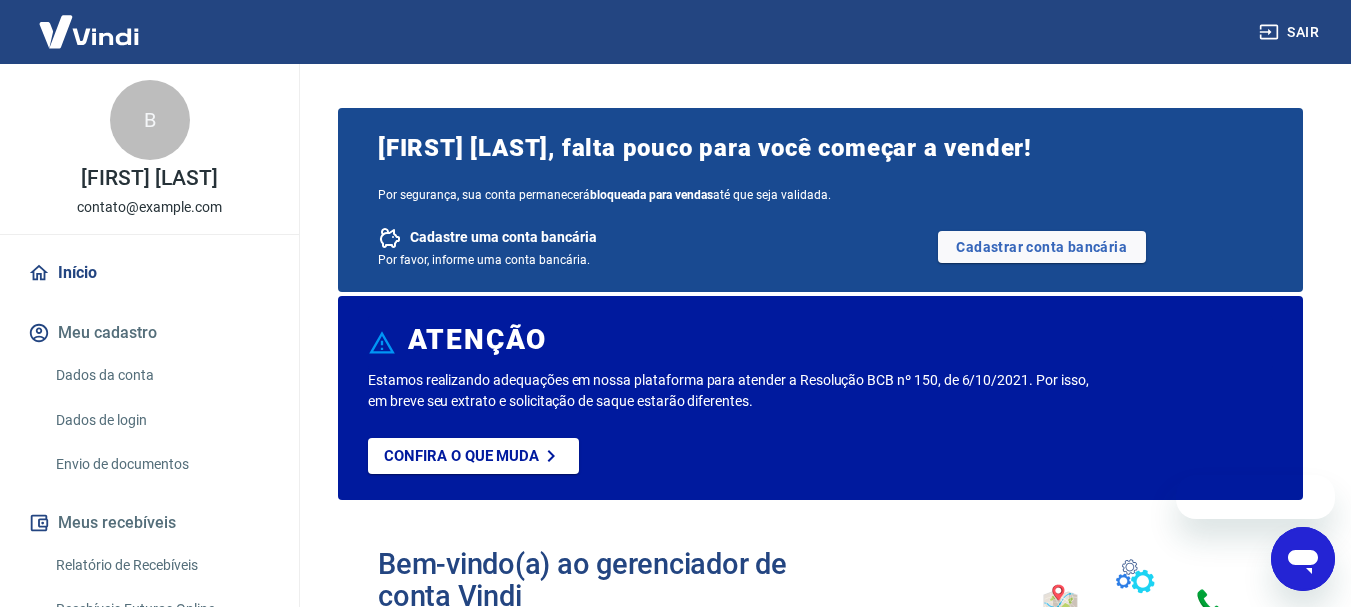 scroll, scrollTop: 0, scrollLeft: 0, axis: both 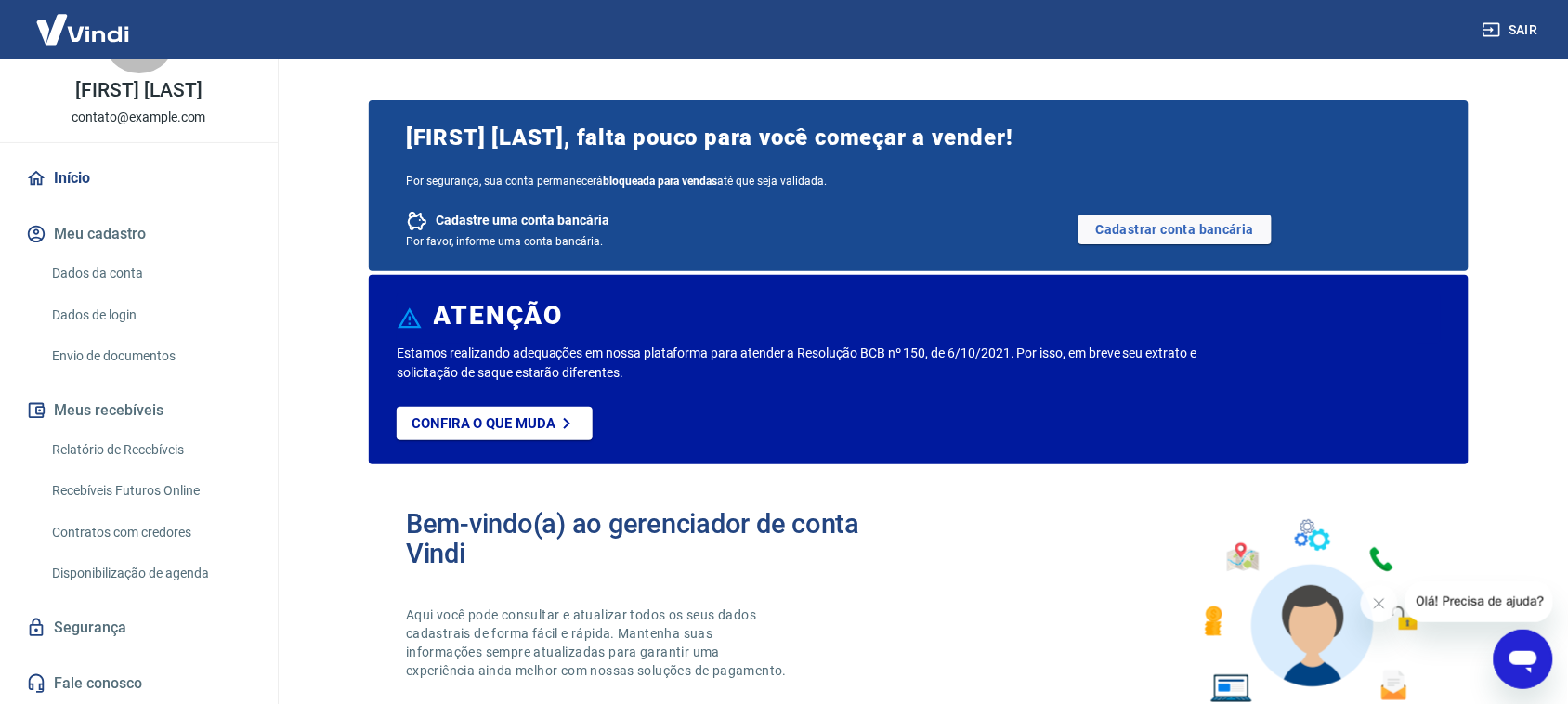 click on "Estamos realizando adequações em nossa plataforma para atender a Resolução BCB nº 150, de 6/10/2021. Por isso, em breve seu extrato e solicitação de saque estarão diferentes." at bounding box center (814, 363) 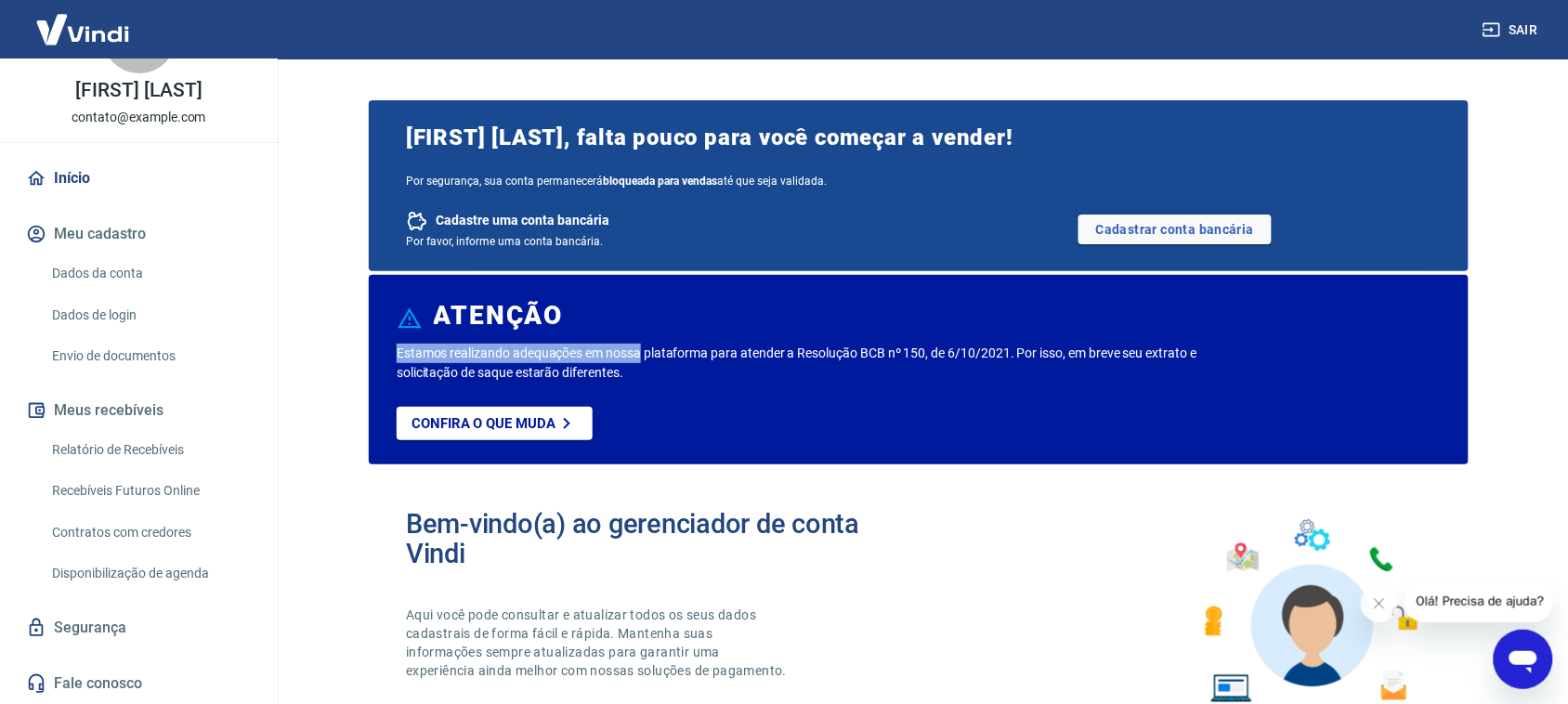 drag, startPoint x: 432, startPoint y: 353, endPoint x: 610, endPoint y: 353, distance: 178 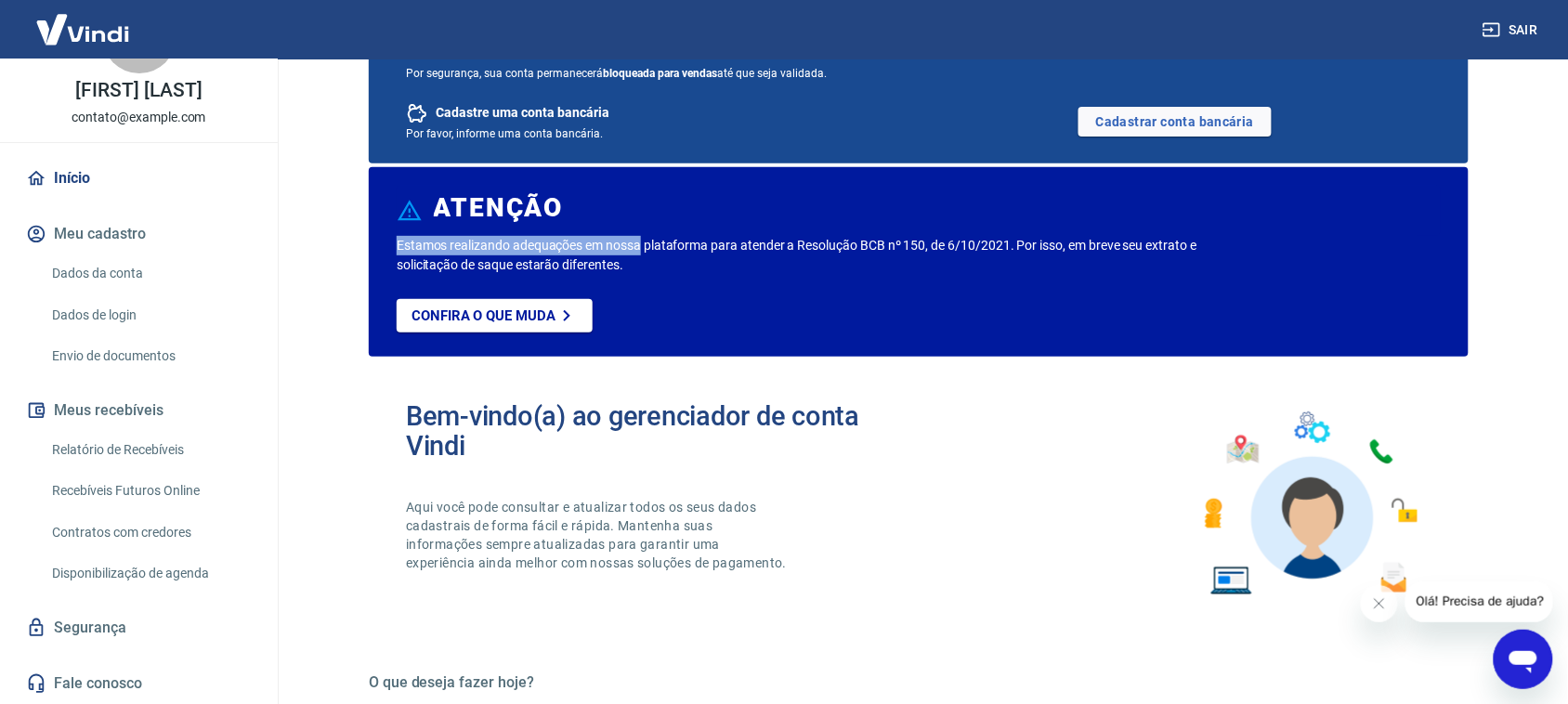 scroll, scrollTop: 154, scrollLeft: 0, axis: vertical 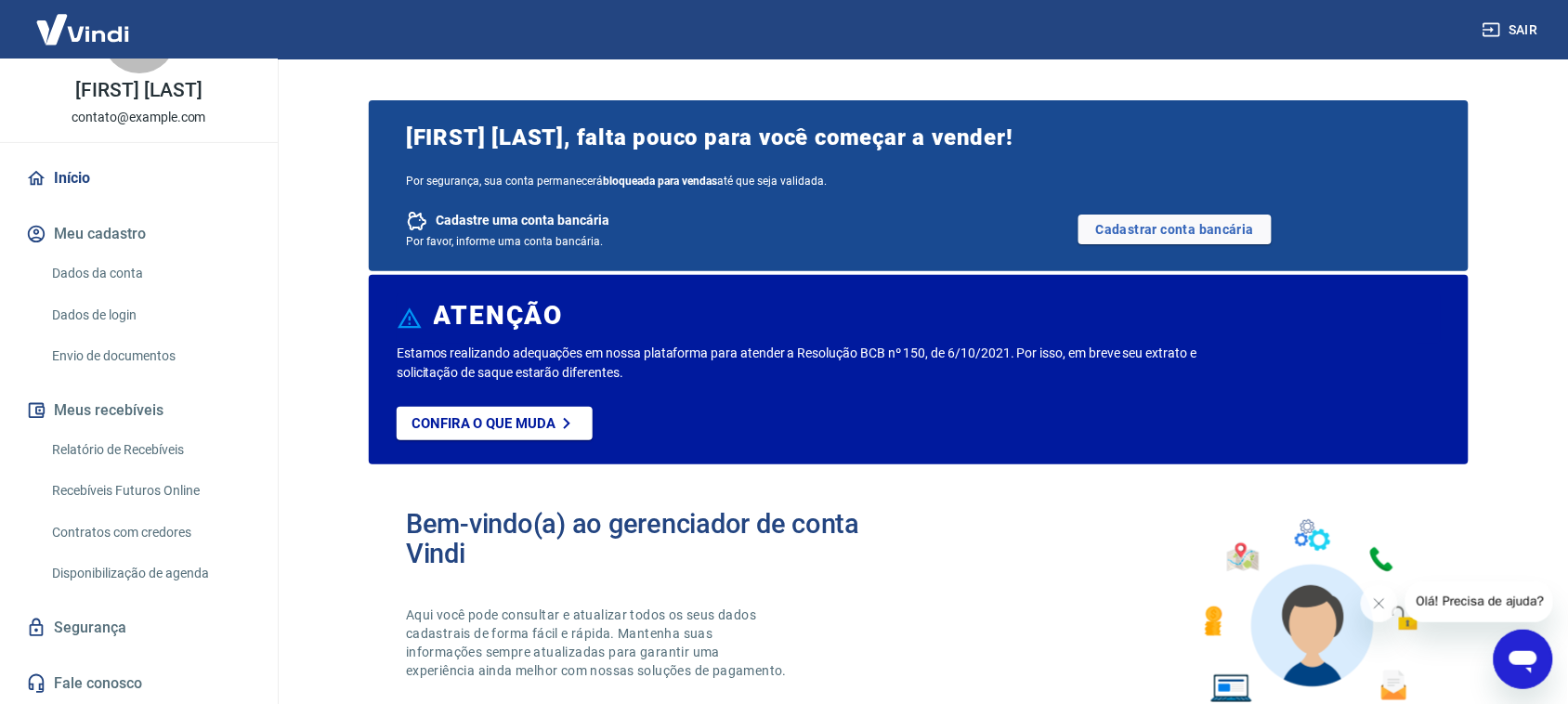 click on "ATENÇÃO Estamos realizando adequações em nossa plataforma para atender a Resolução BCB nº 150, de 6/10/2021. Por isso, em breve seu extrato e solicitação de saque estarão diferentes. Confira o que muda" at bounding box center [919, 370] 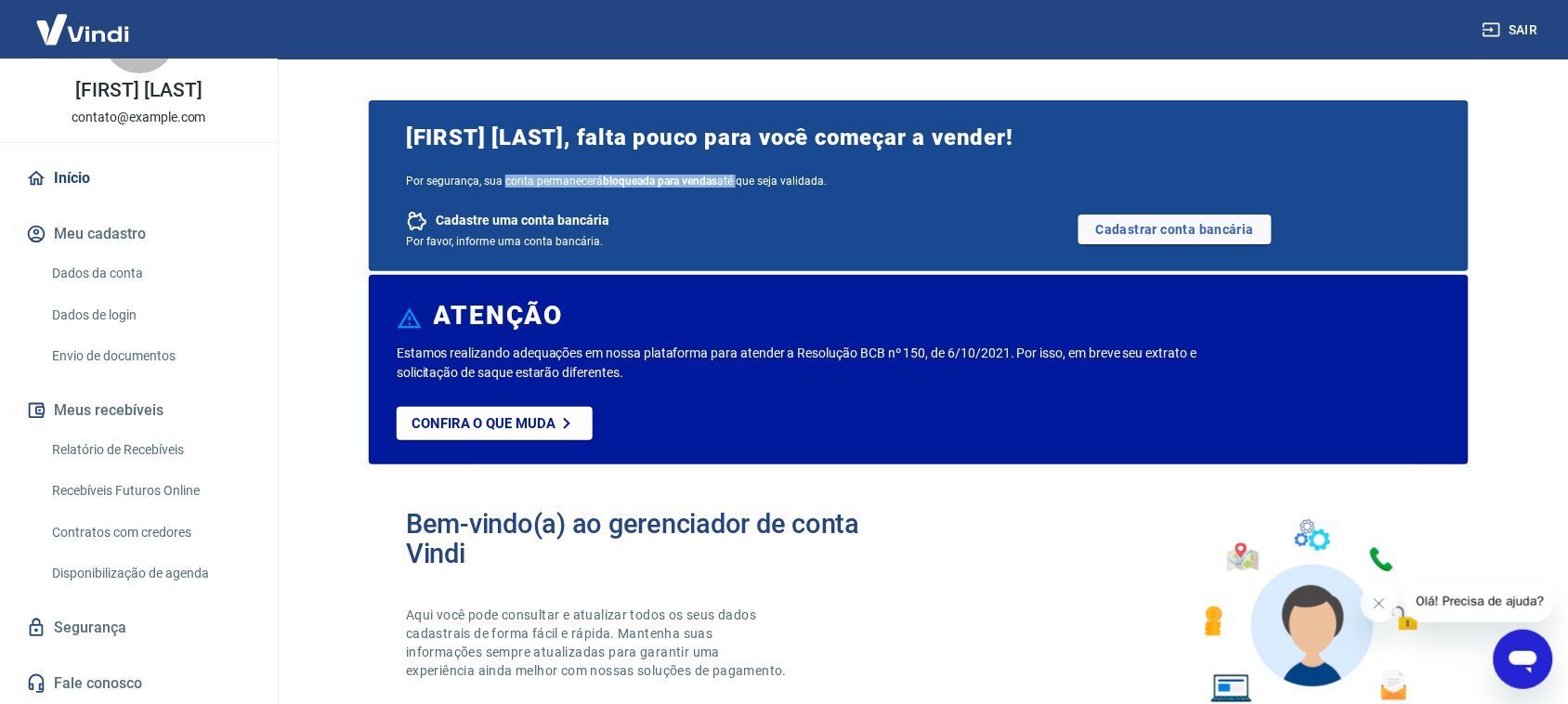 drag, startPoint x: 504, startPoint y: 178, endPoint x: 748, endPoint y: 186, distance: 244.1311 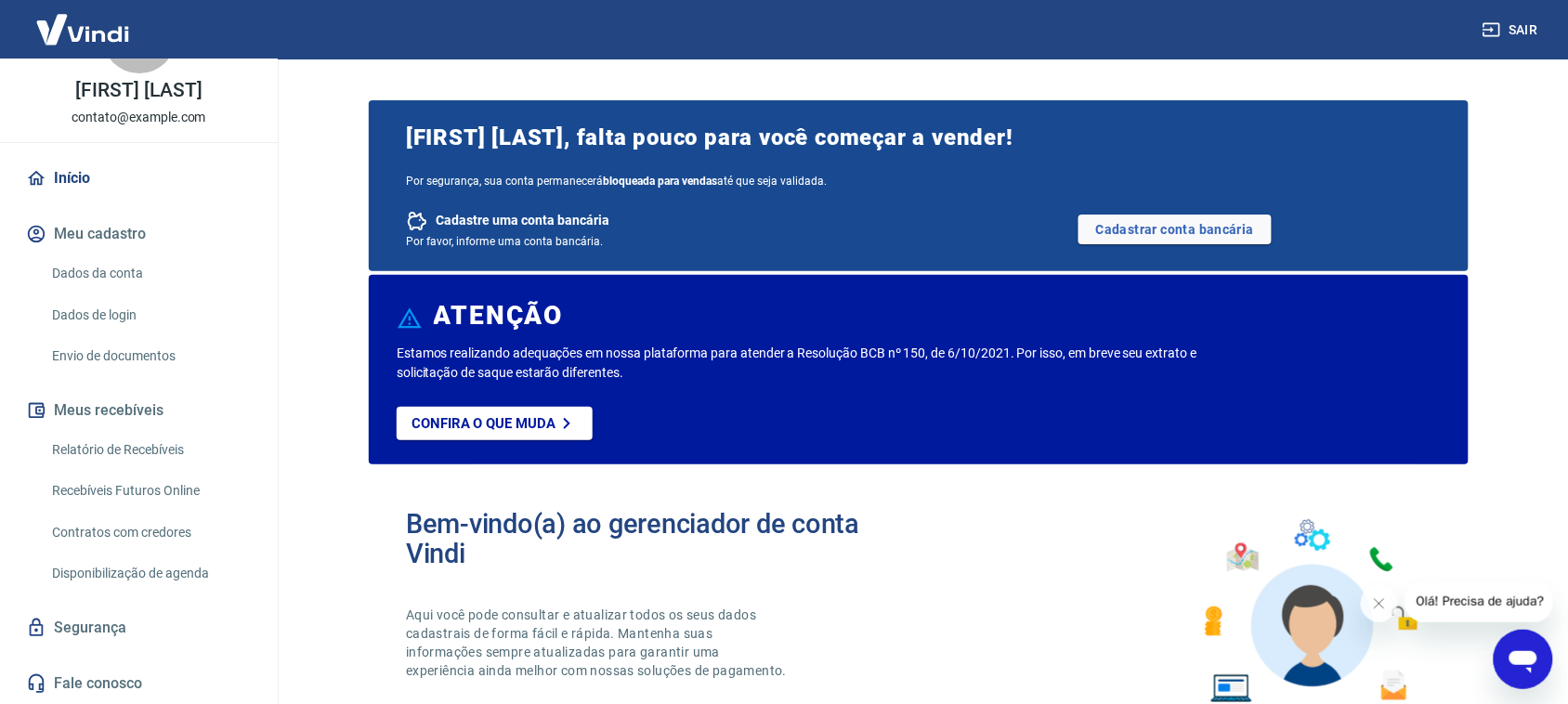 click on "[FIRST] [LAST], falta pouco para você começar a vender! Por segurança, sua conta permanecerá  bloqueada para vendas  até que seja validada. Cadastre uma conta bancária Por favor, informe uma conta bancária. Cadastrar conta bancária" at bounding box center (919, 186) 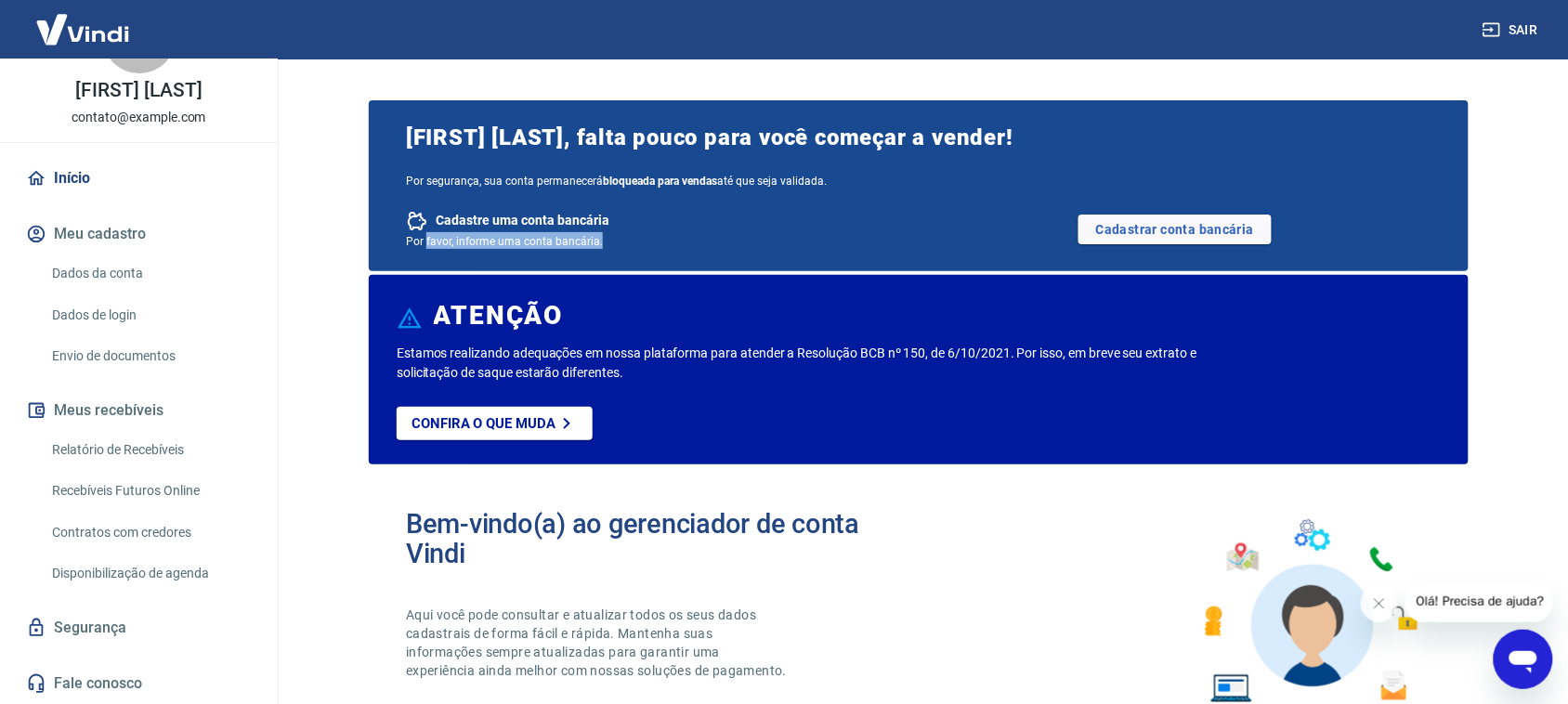 drag, startPoint x: 427, startPoint y: 240, endPoint x: 637, endPoint y: 240, distance: 210 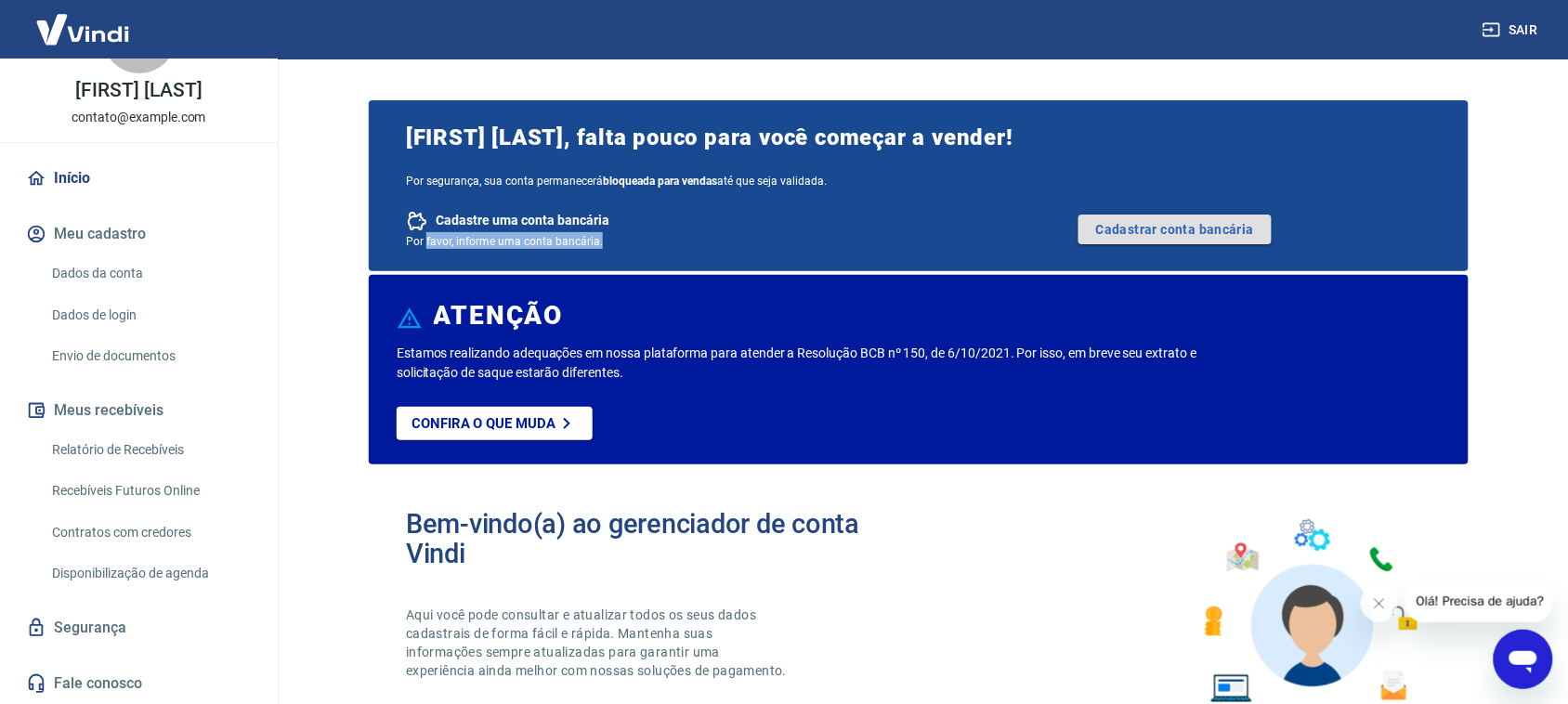 click on "Cadastrar conta bancária" at bounding box center [1175, 229] 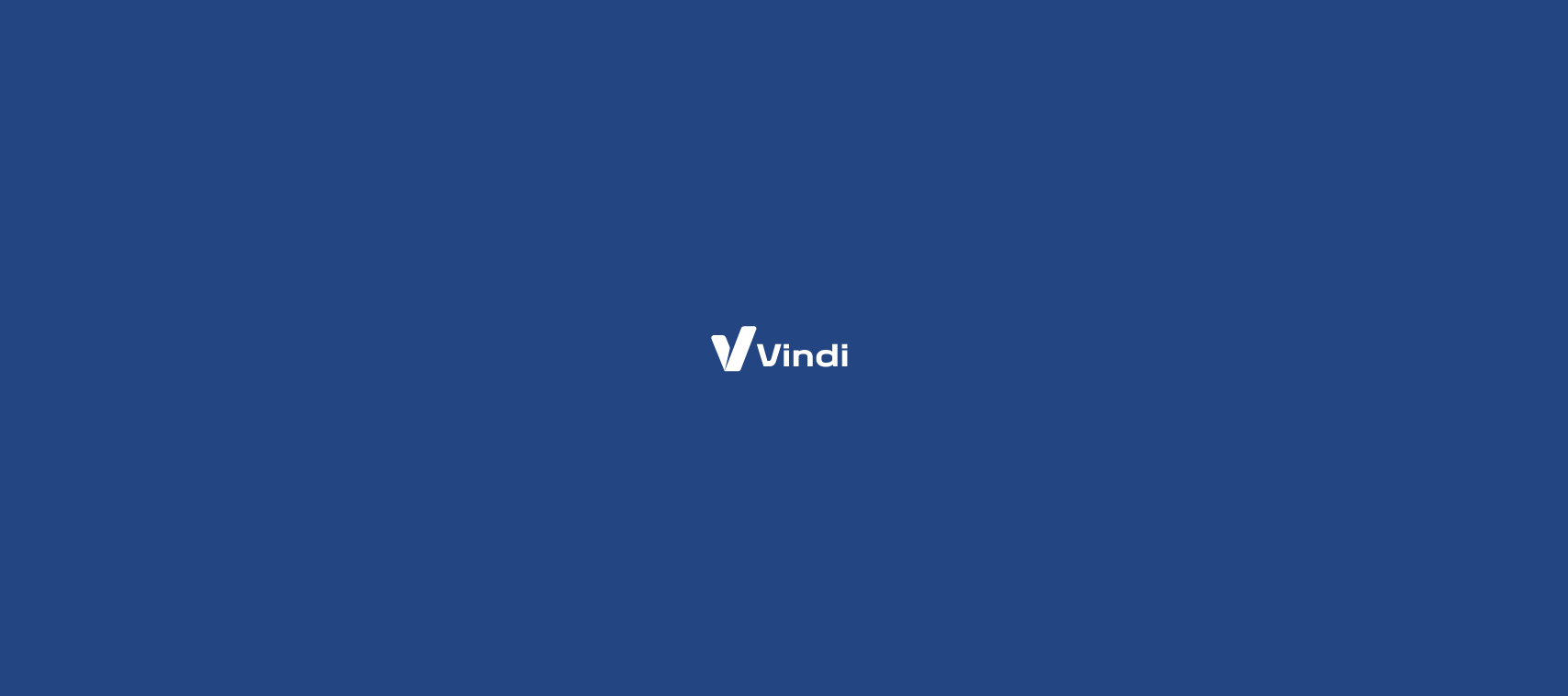 scroll, scrollTop: 0, scrollLeft: 0, axis: both 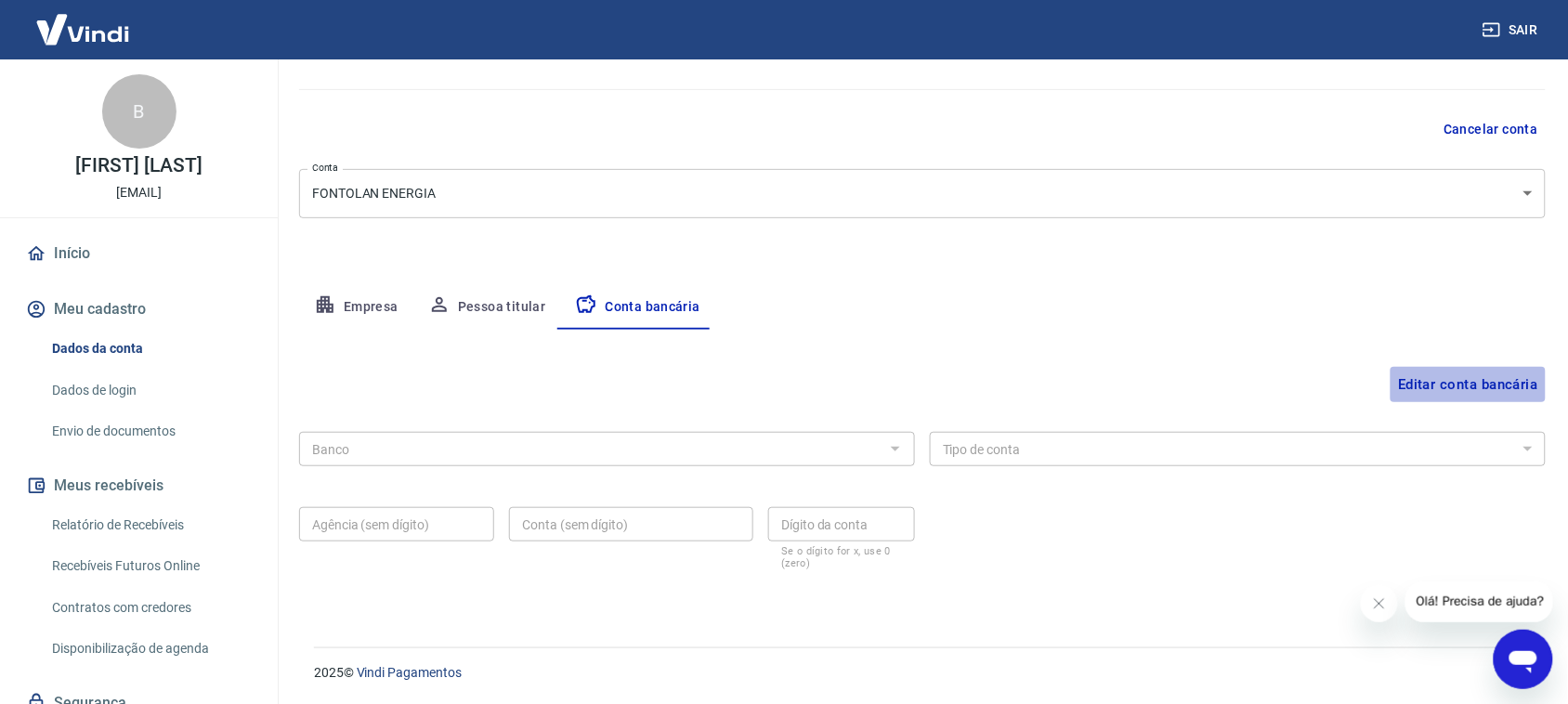 click on "Editar conta bancária" at bounding box center [1468, 385] 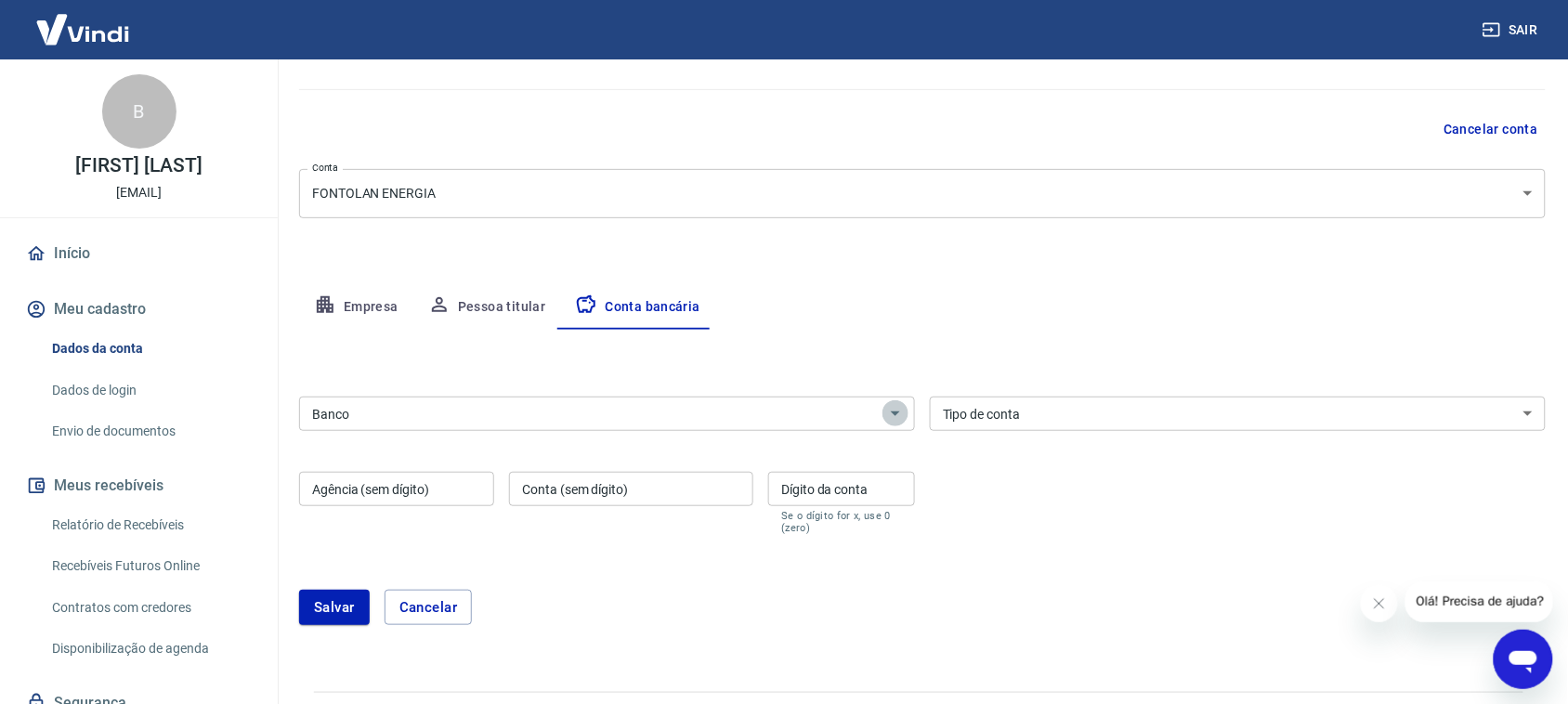 click 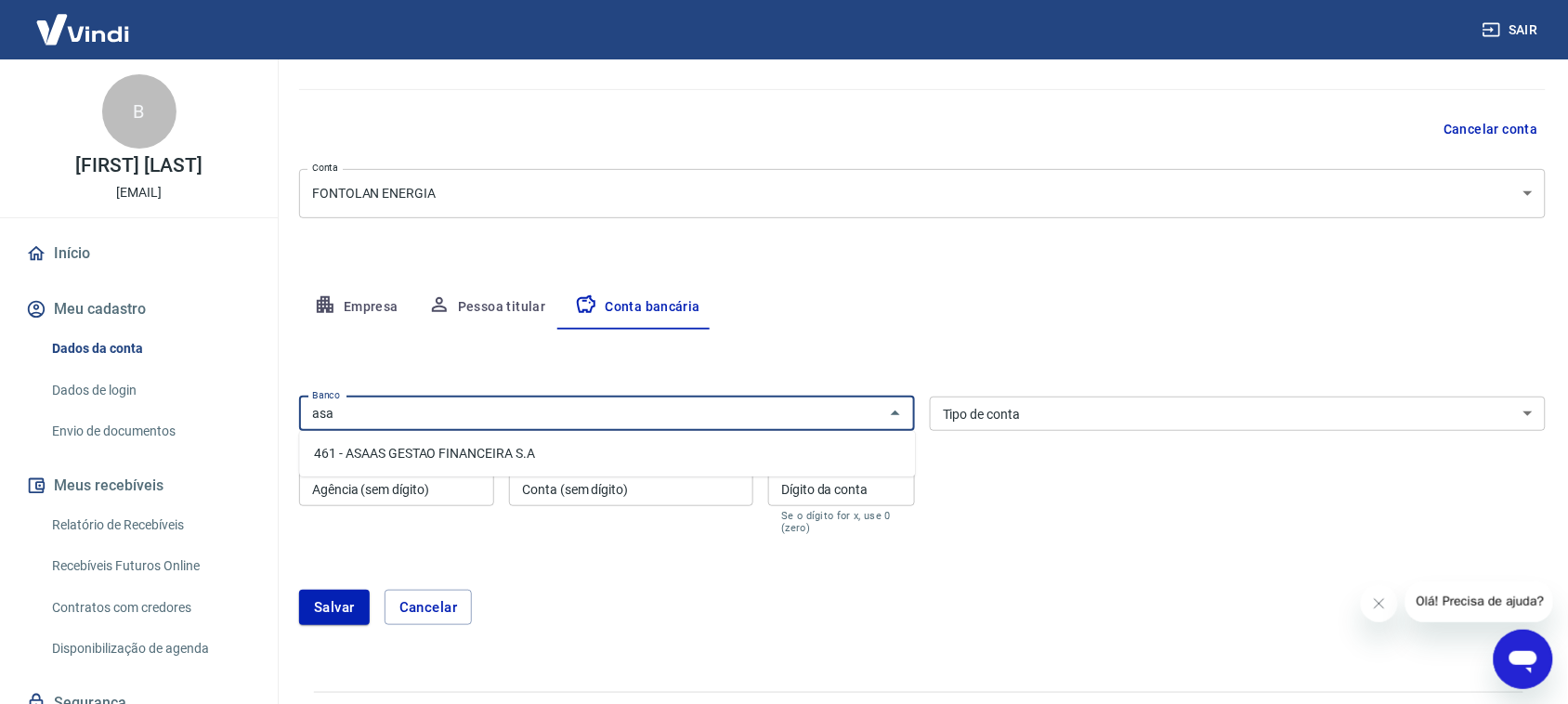 click on "461 - ASAAS GESTAO FINANCEIRA S.A" at bounding box center (608, 453) 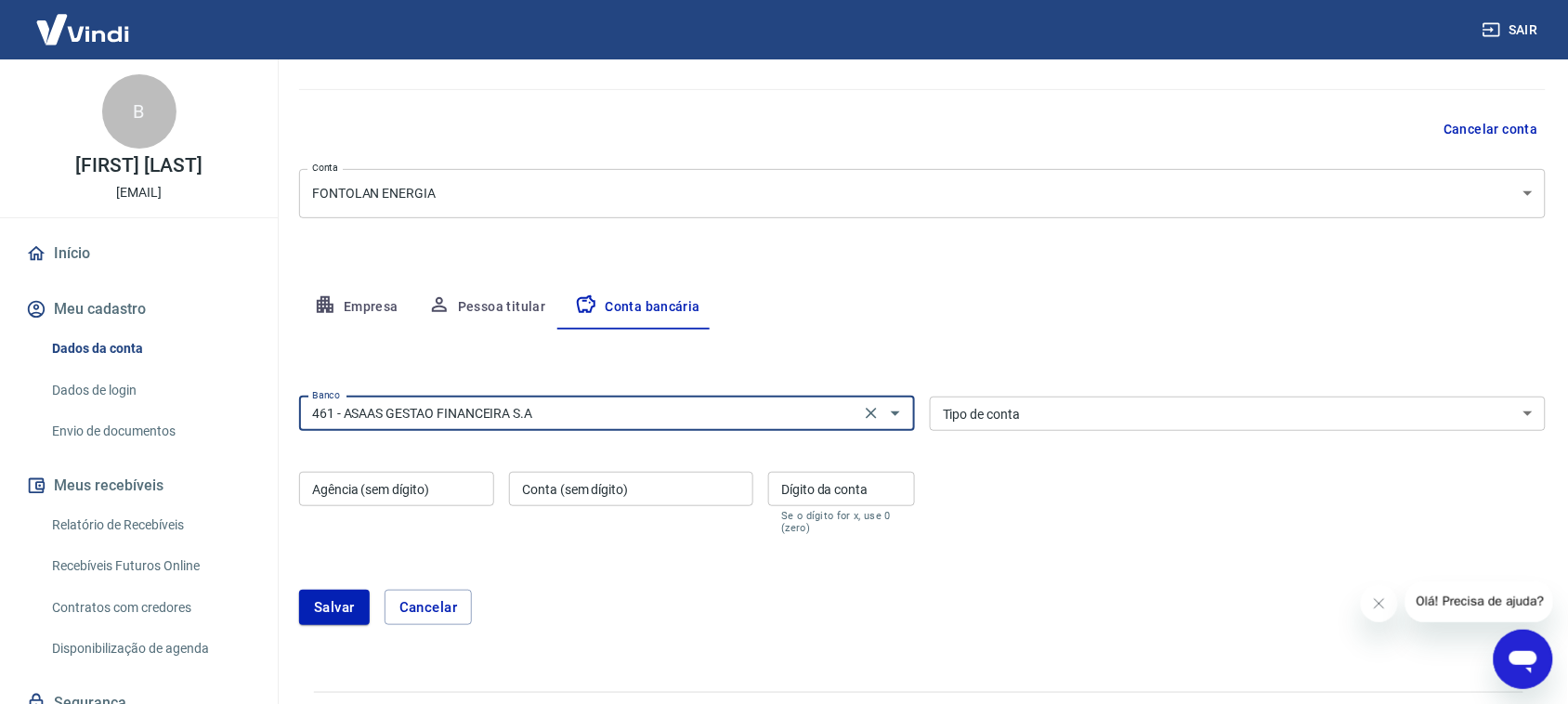 type on "461 - ASAAS GESTAO FINANCEIRA S.A" 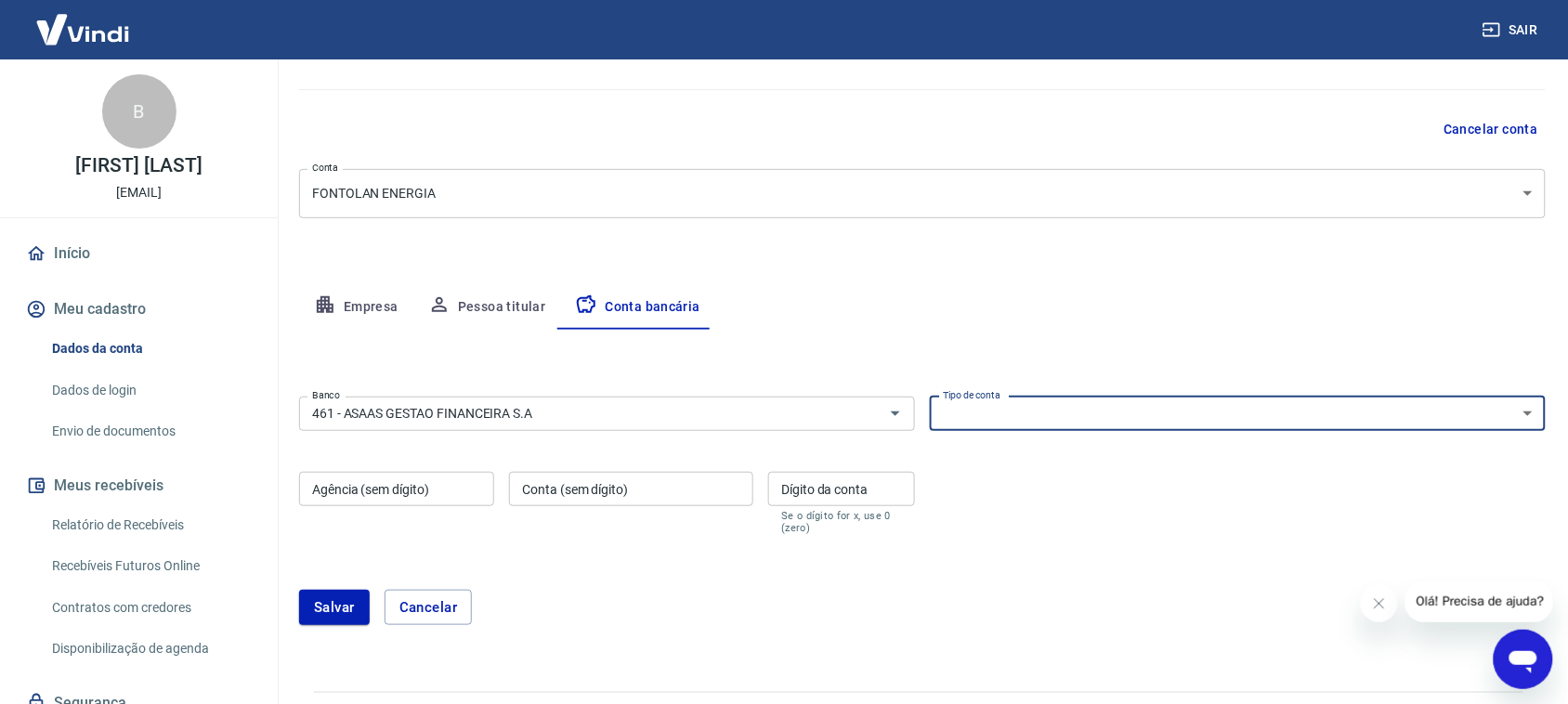 select on "1" 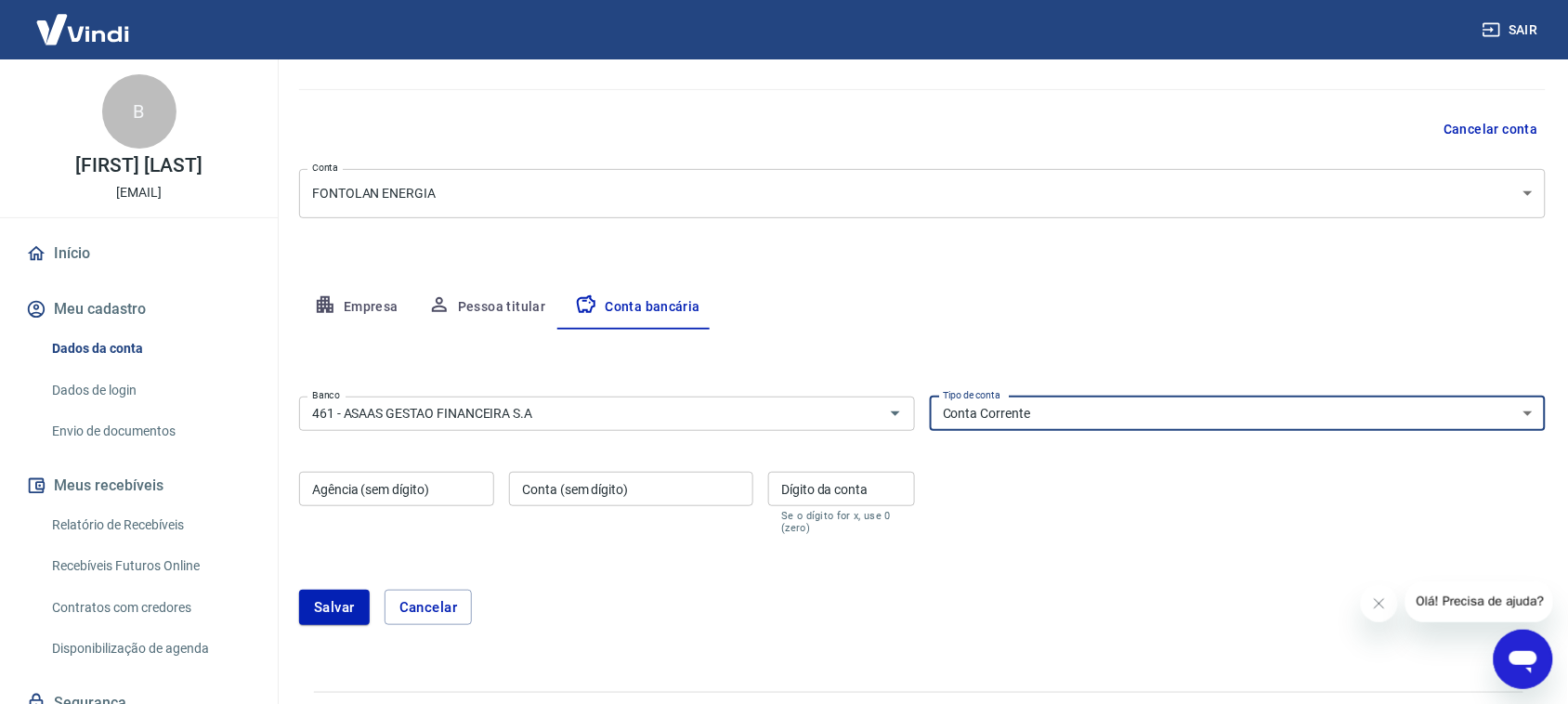 click on "Conta Corrente Conta Poupança" at bounding box center [1237, 413] 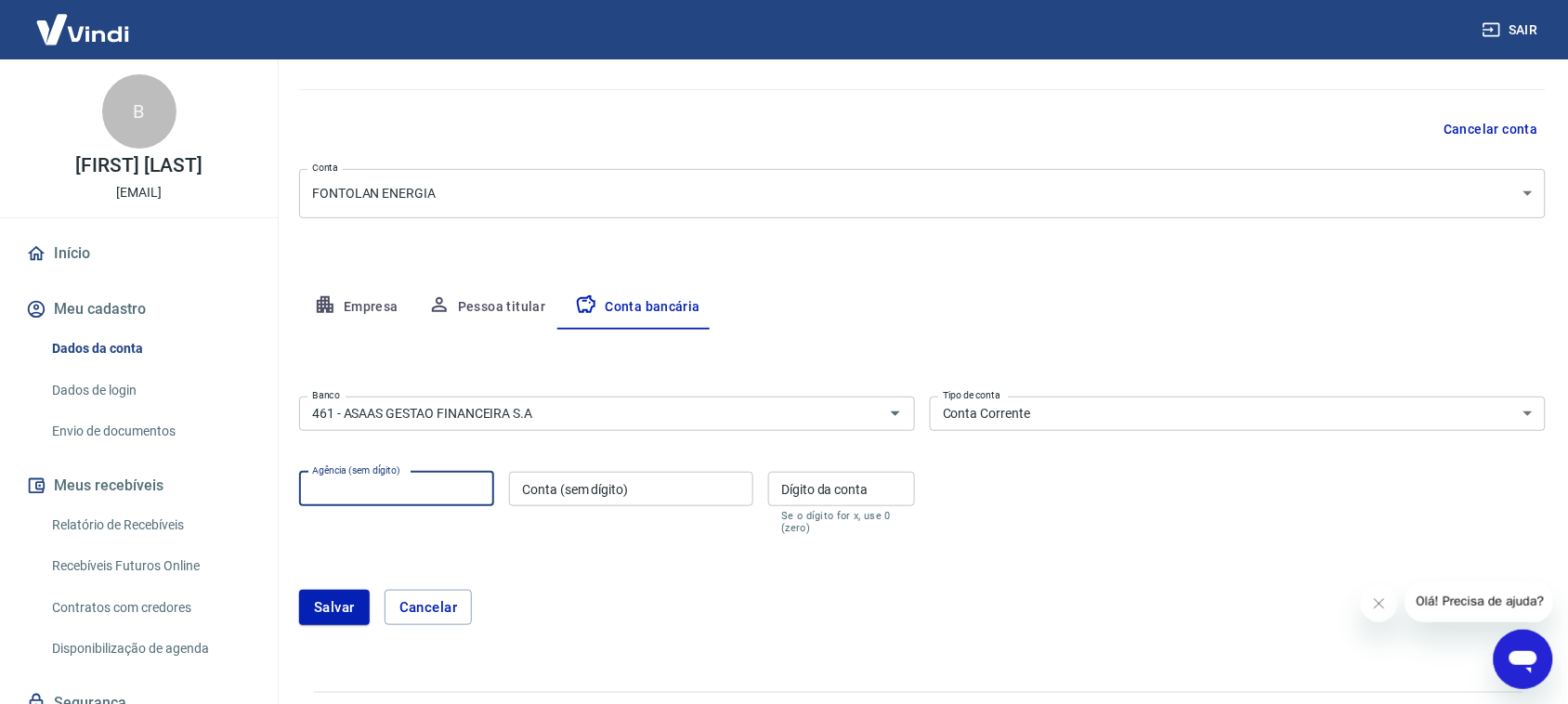 click on "Agência (sem dígito)" at bounding box center [397, 489] 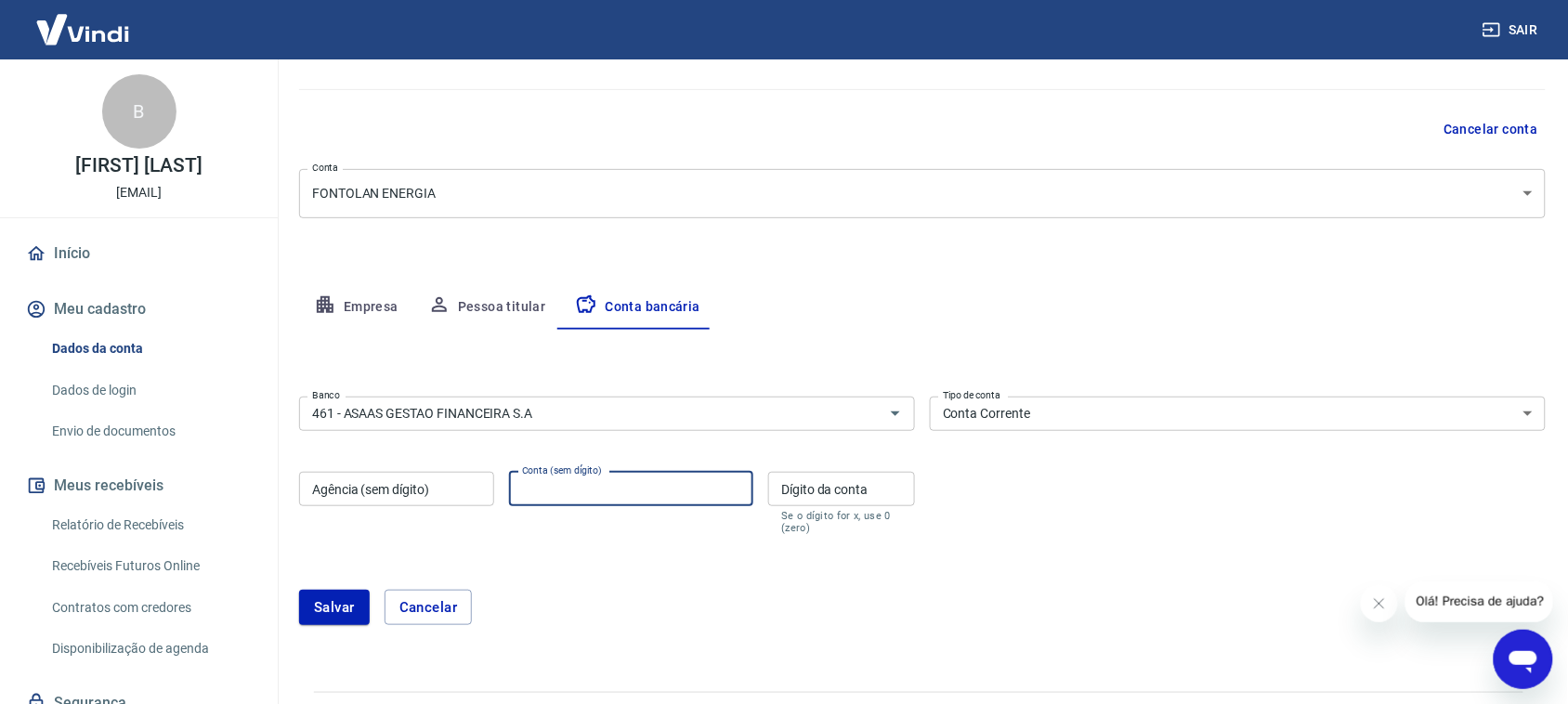 click on "Conta (sem dígito)" at bounding box center [631, 489] 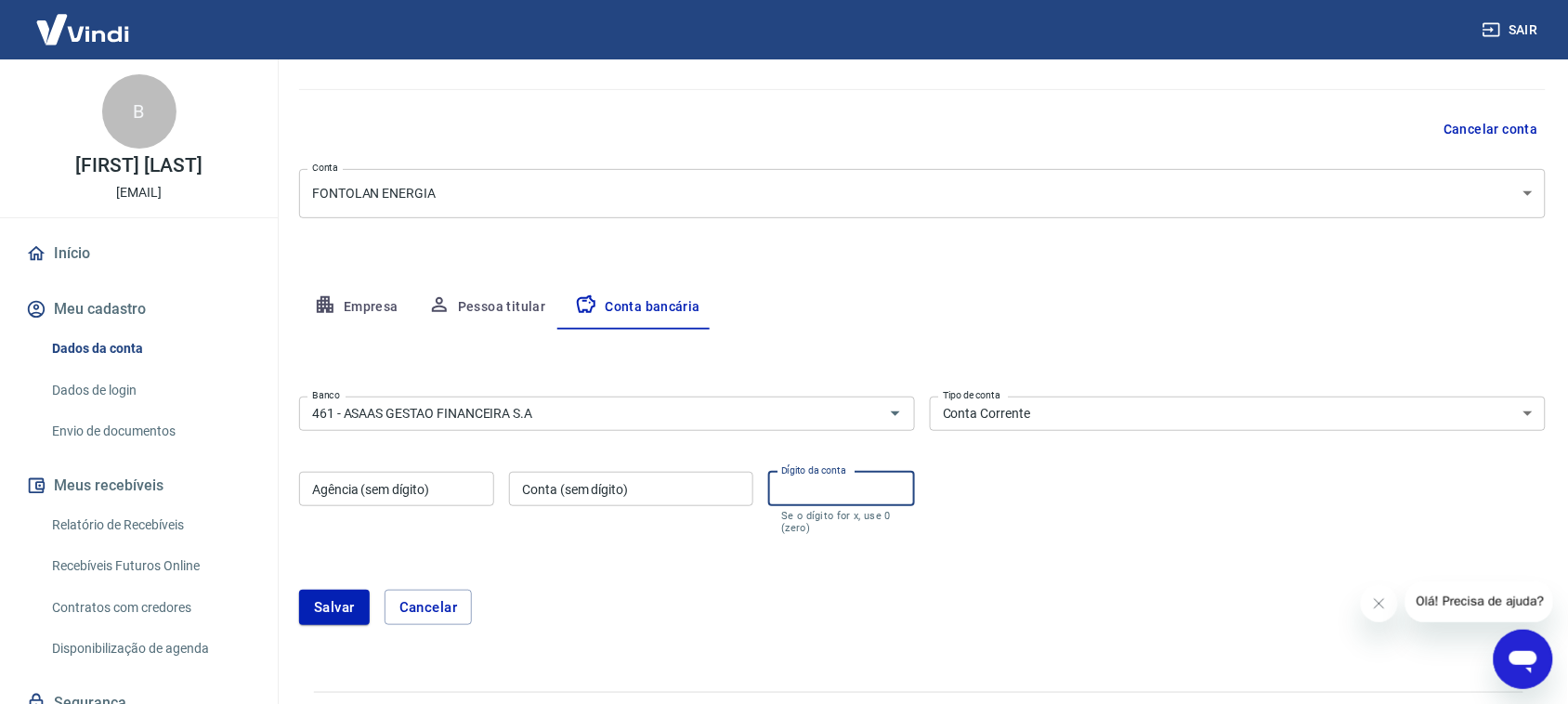 click on "Banco 461 - ASAAS GESTAO FINANCEIRA S.A Banco Tipo de conta Conta Corrente Conta Poupança Tipo de conta Agência (sem dígito) Agência (sem dígito) Conta (sem dígito) Conta (sem dígito) Dígito da conta Dígito da conta Se o dígito for x, use 0 (zero)" at bounding box center (922, 463) 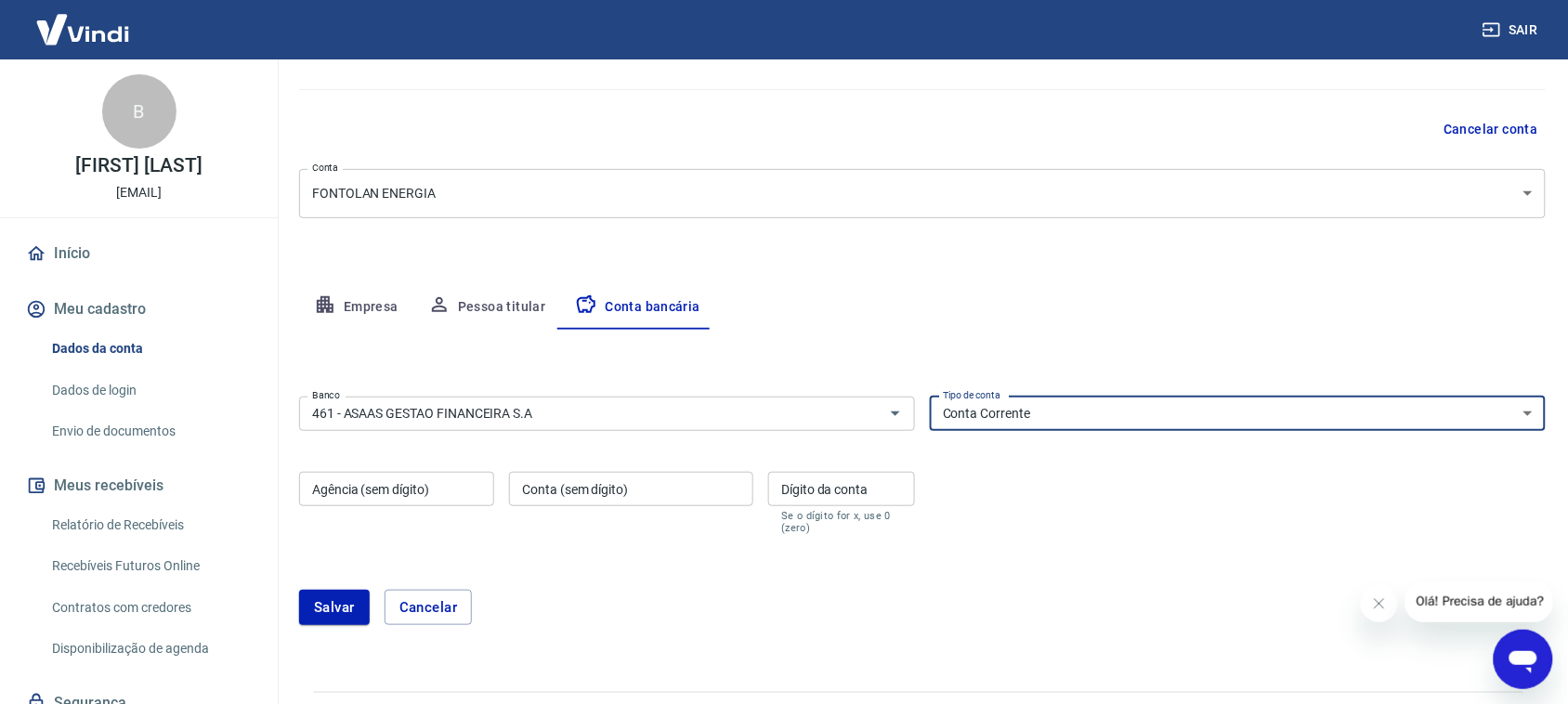 click on "Conta Corrente Conta Poupança" at bounding box center [1237, 413] 